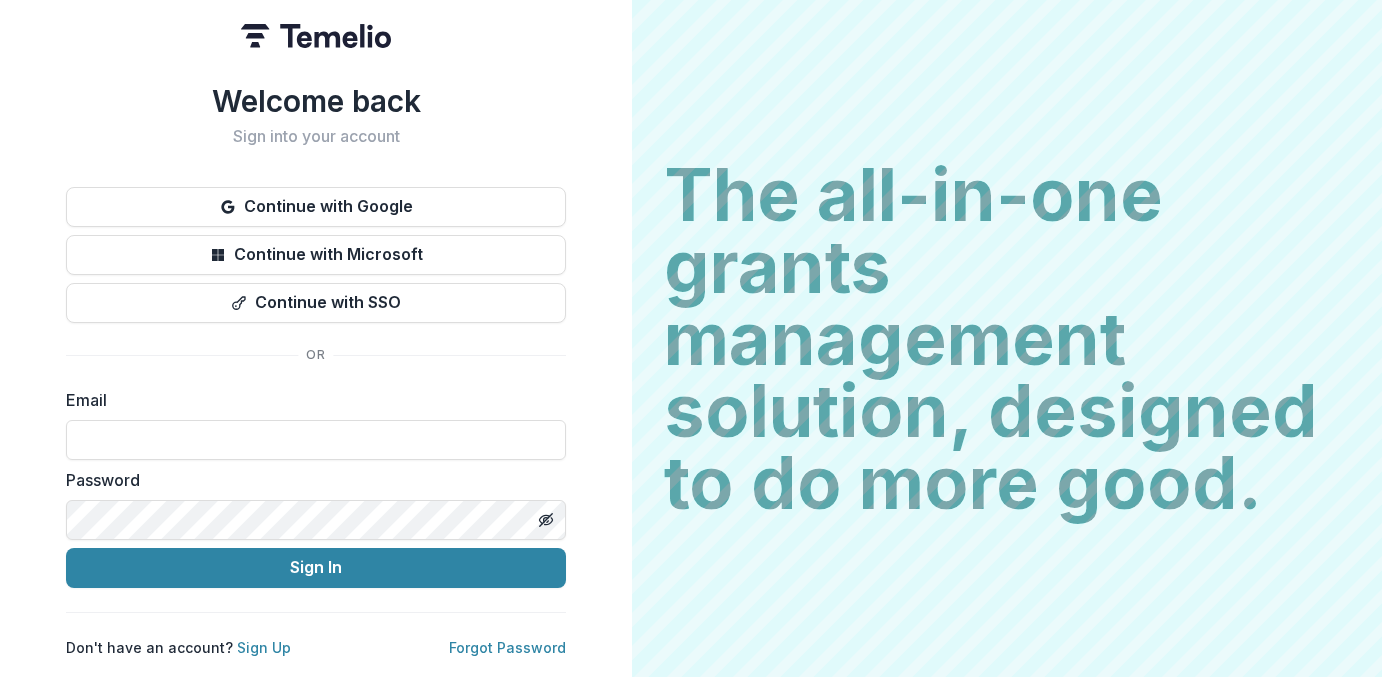 scroll, scrollTop: 0, scrollLeft: 0, axis: both 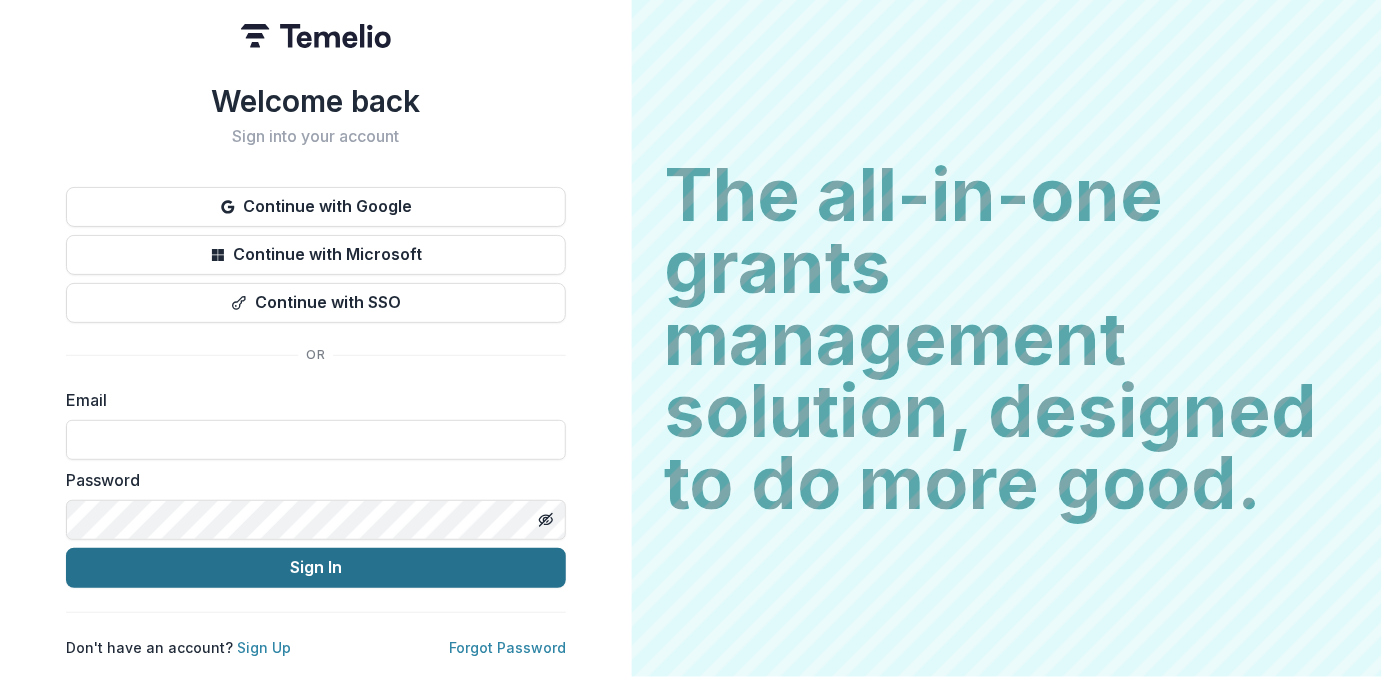 type on "**********" 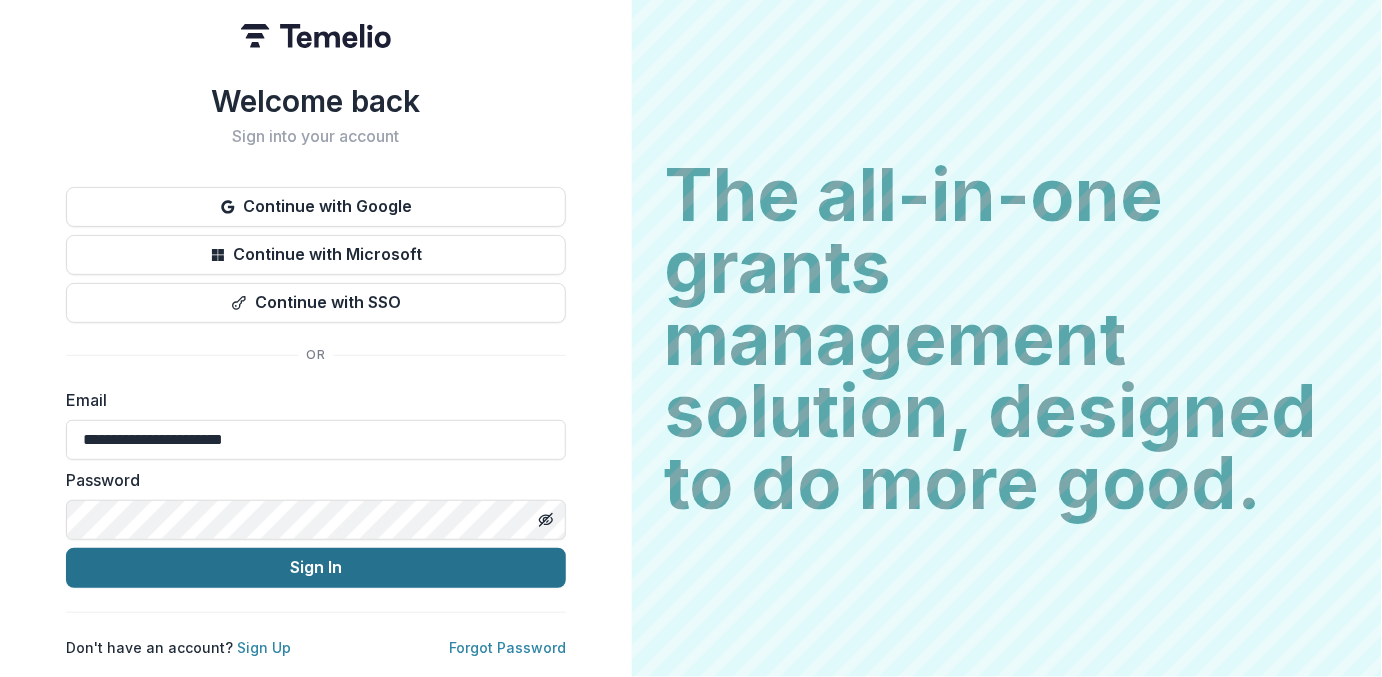 click on "Sign In" at bounding box center (316, 568) 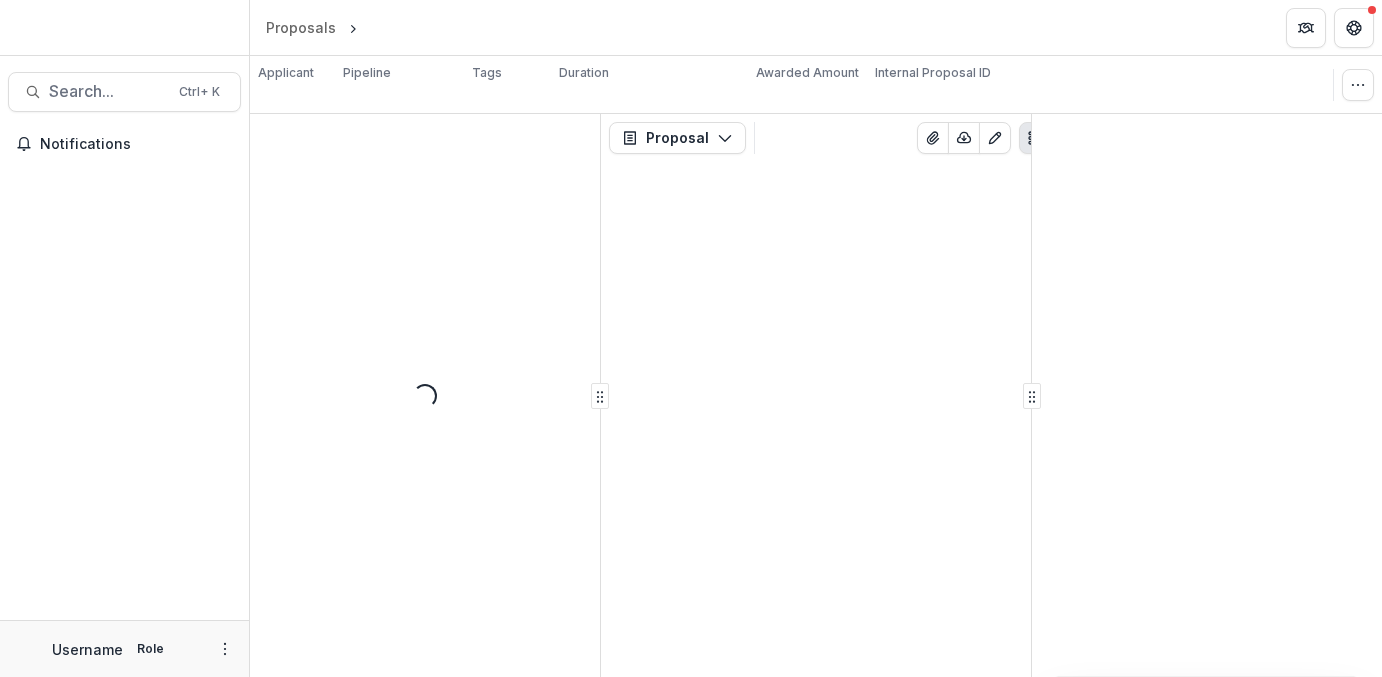 scroll, scrollTop: 0, scrollLeft: 0, axis: both 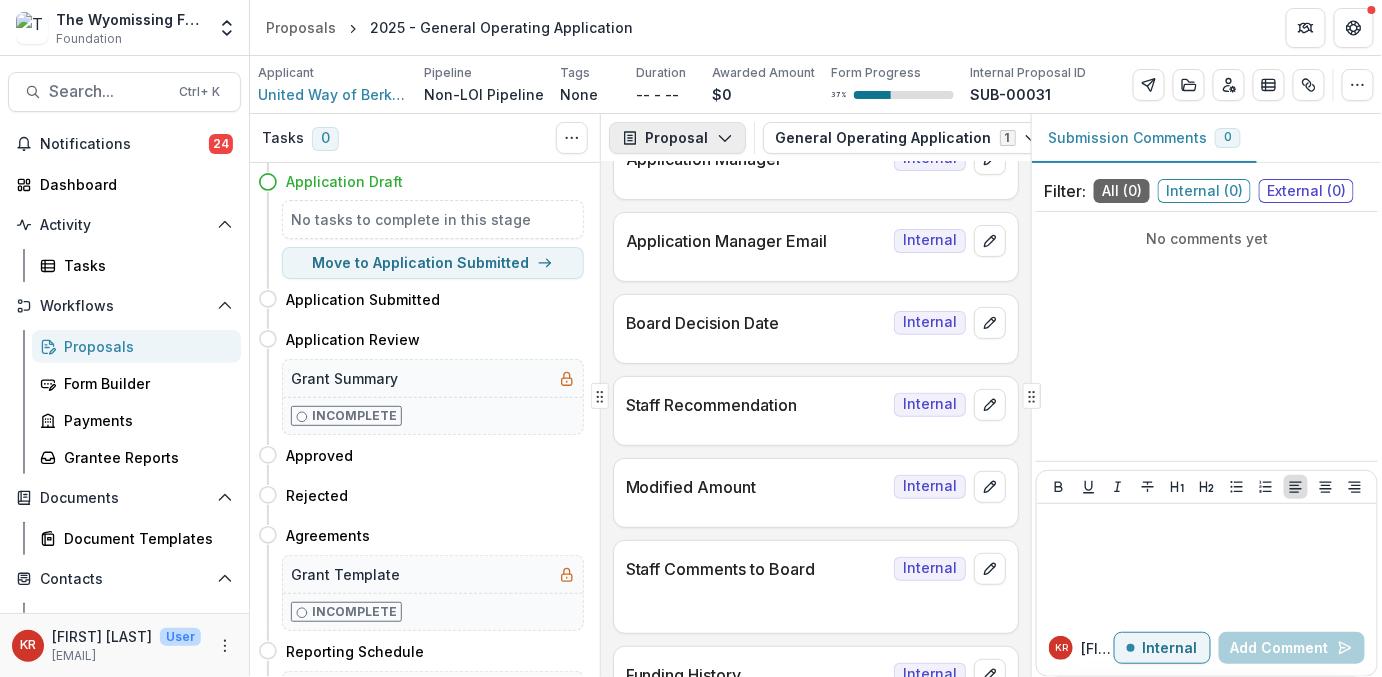 click 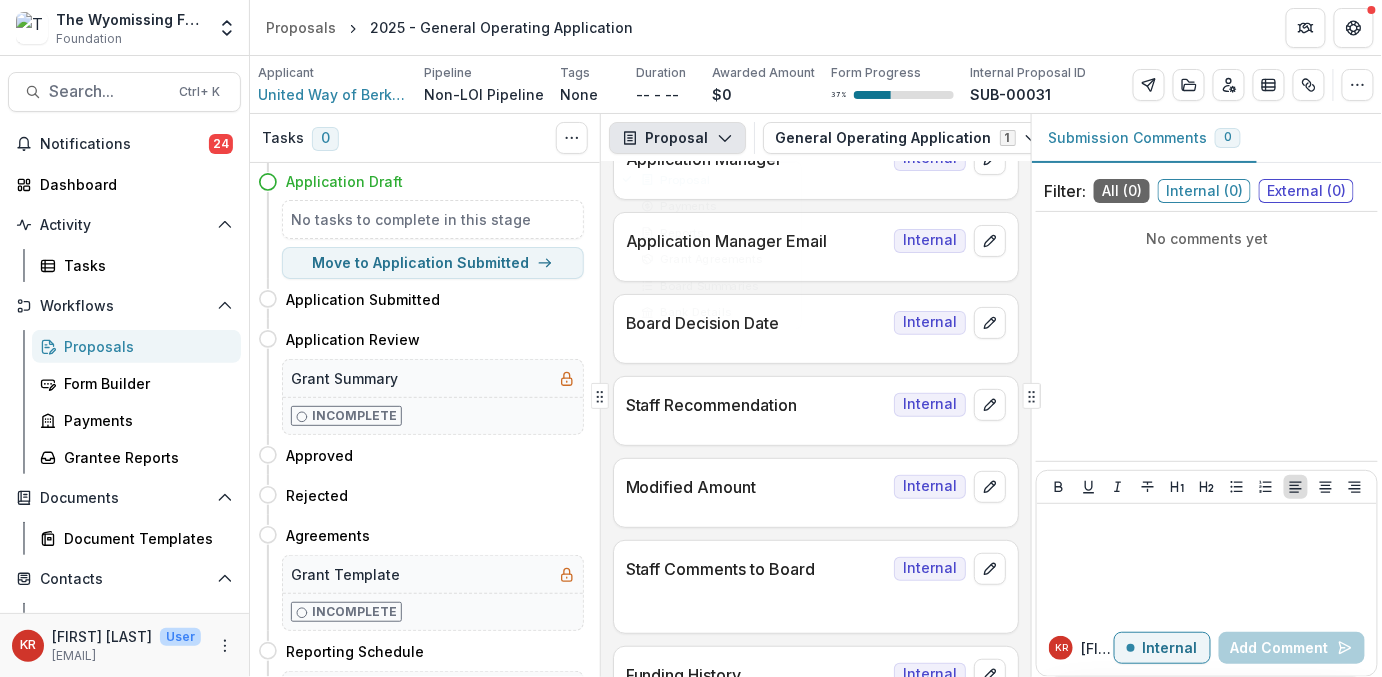 click 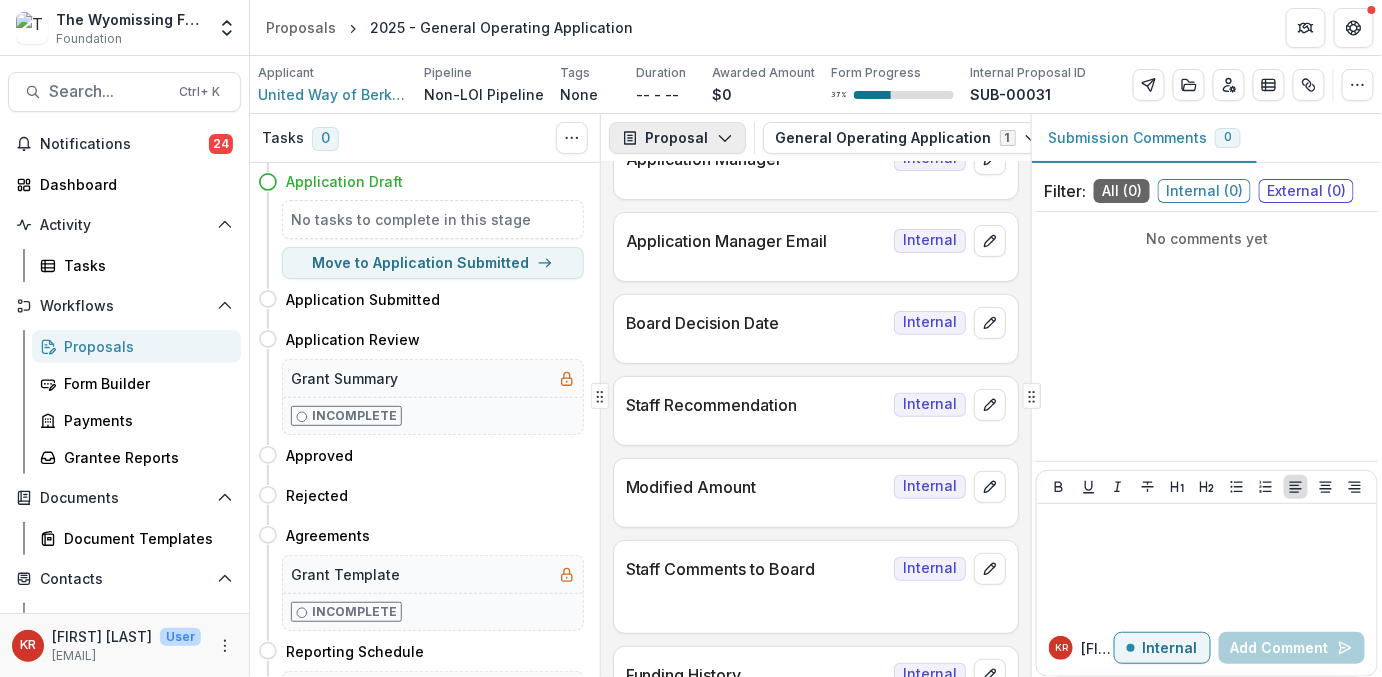 click 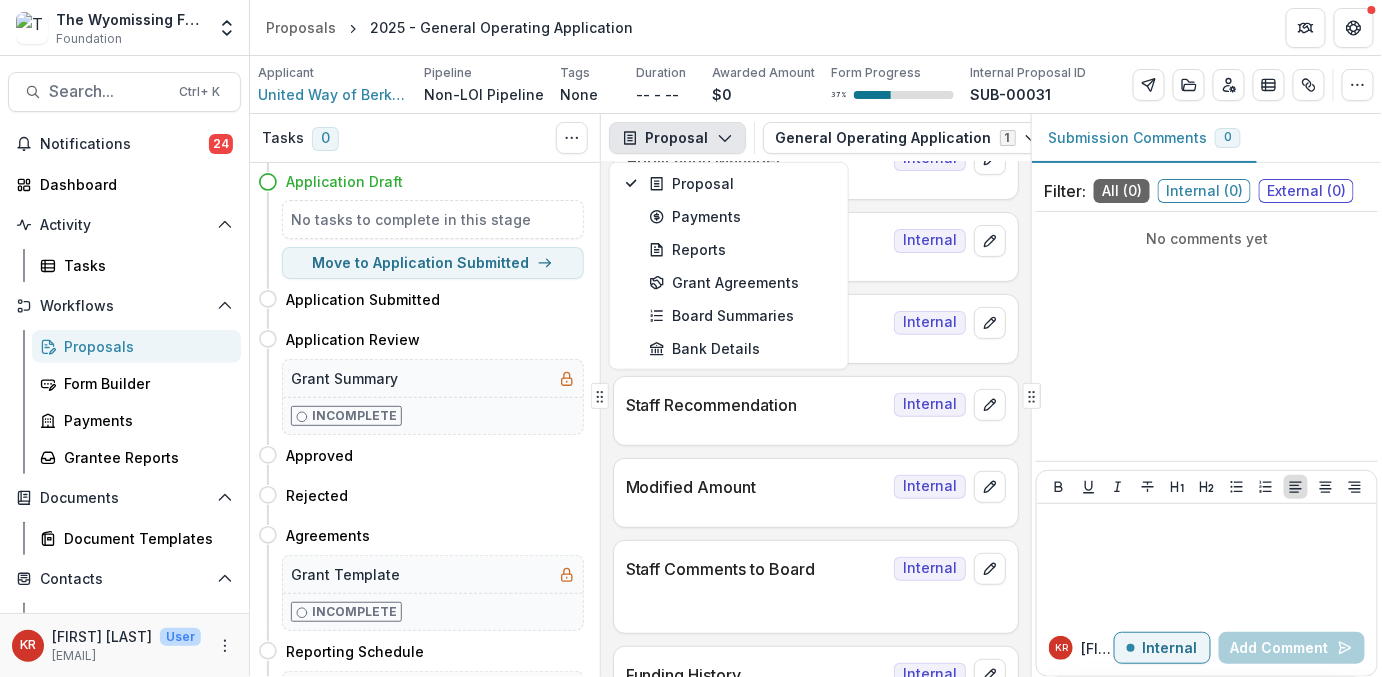 click 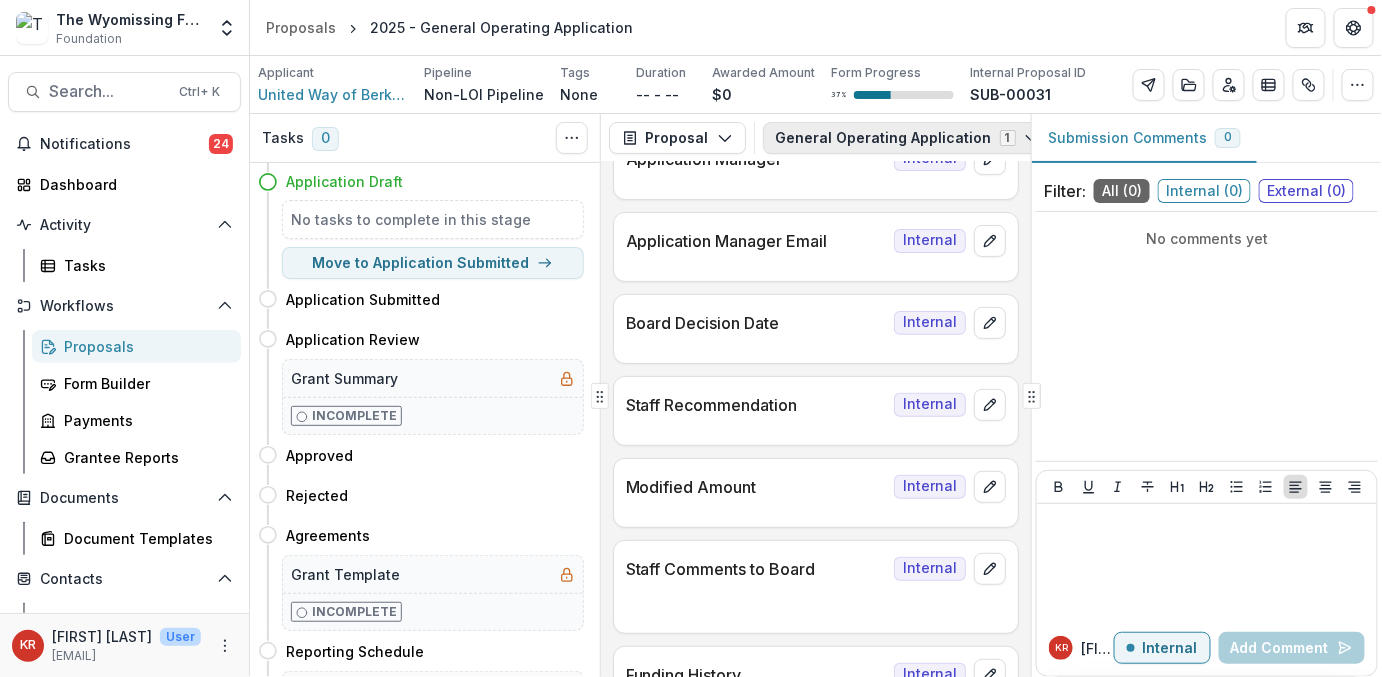 click 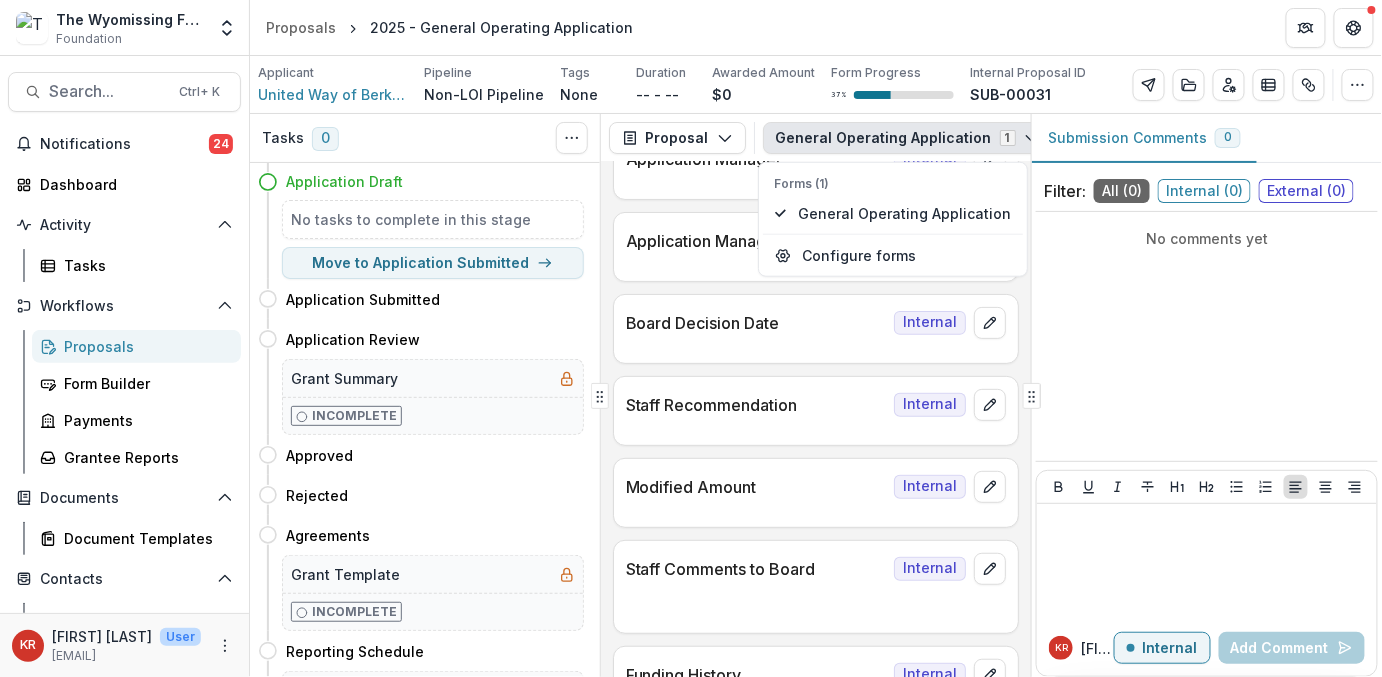 click 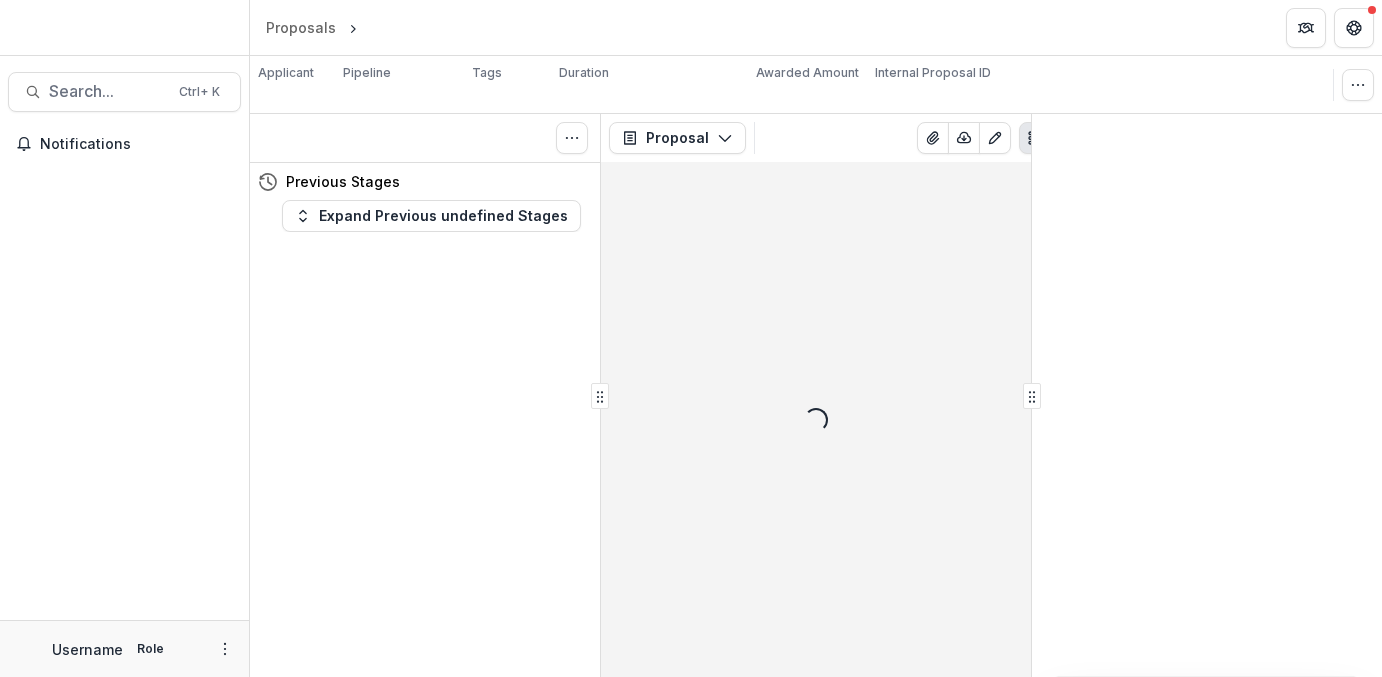 scroll, scrollTop: 0, scrollLeft: 0, axis: both 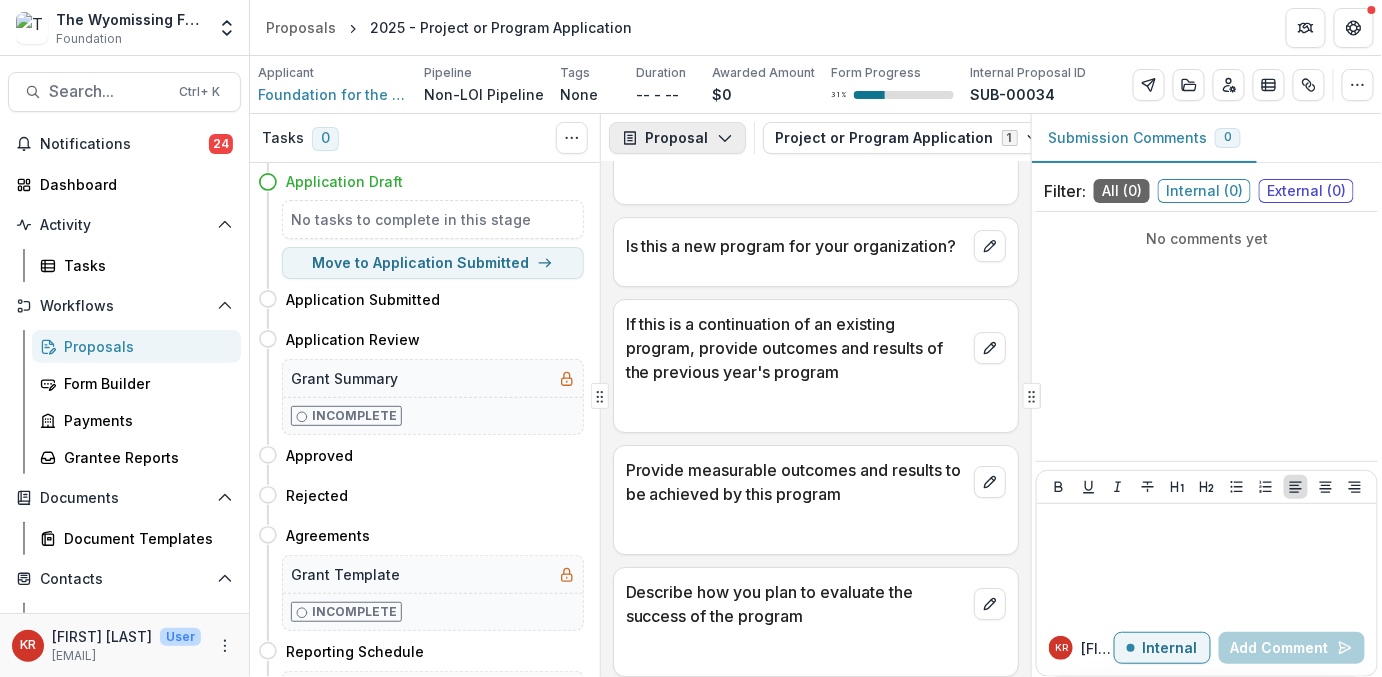 click 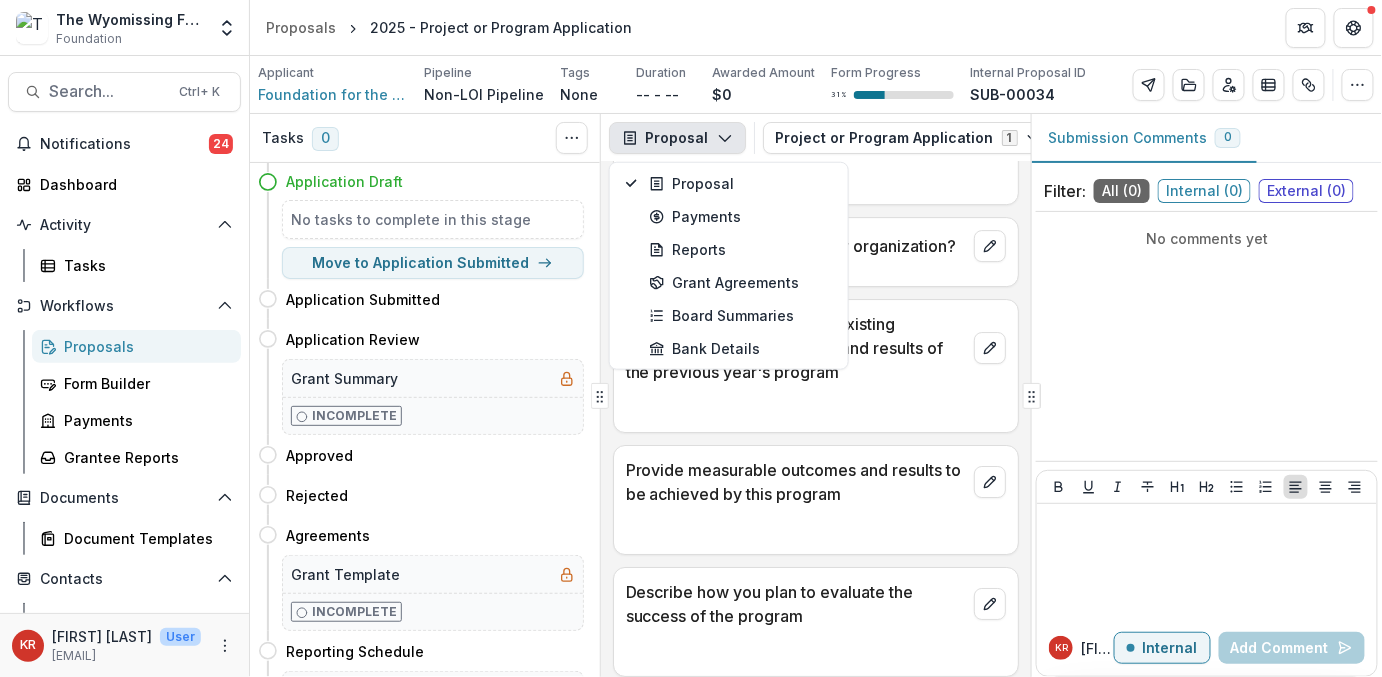 click 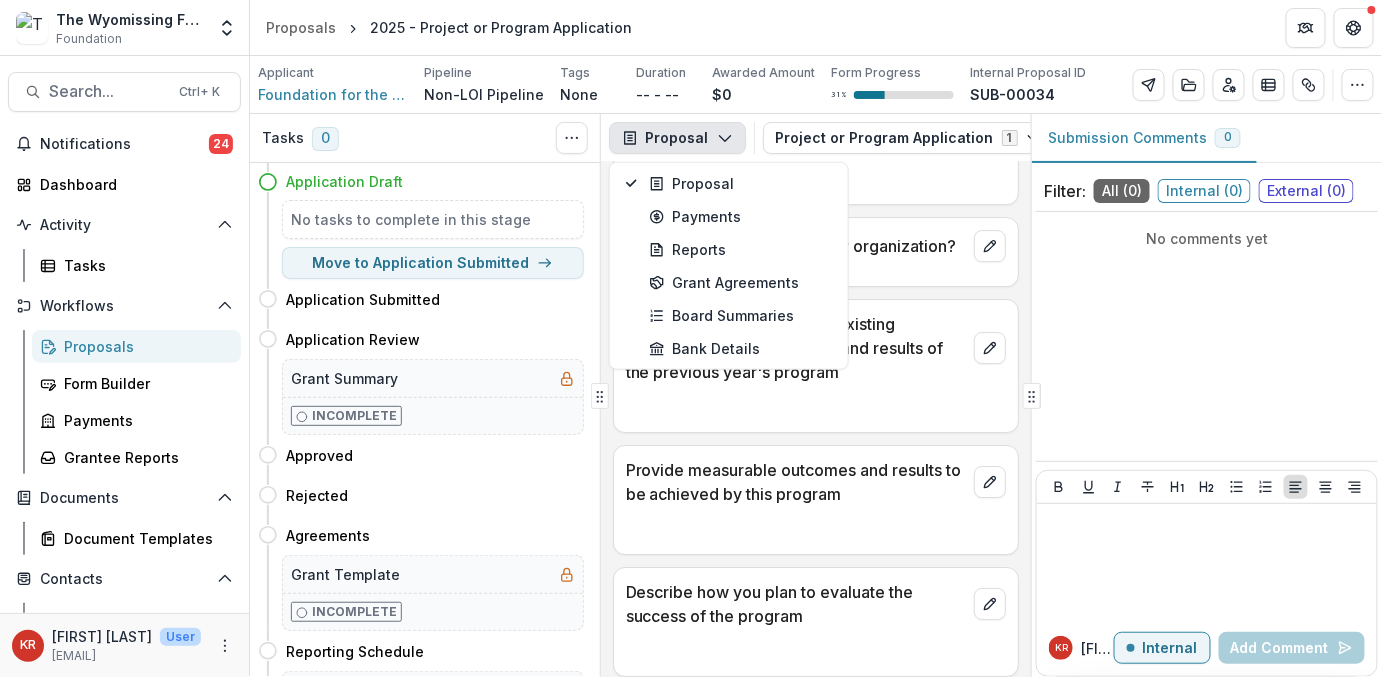 click on "Tasks 0 Show Cancelled Tasks" at bounding box center (425, 138) 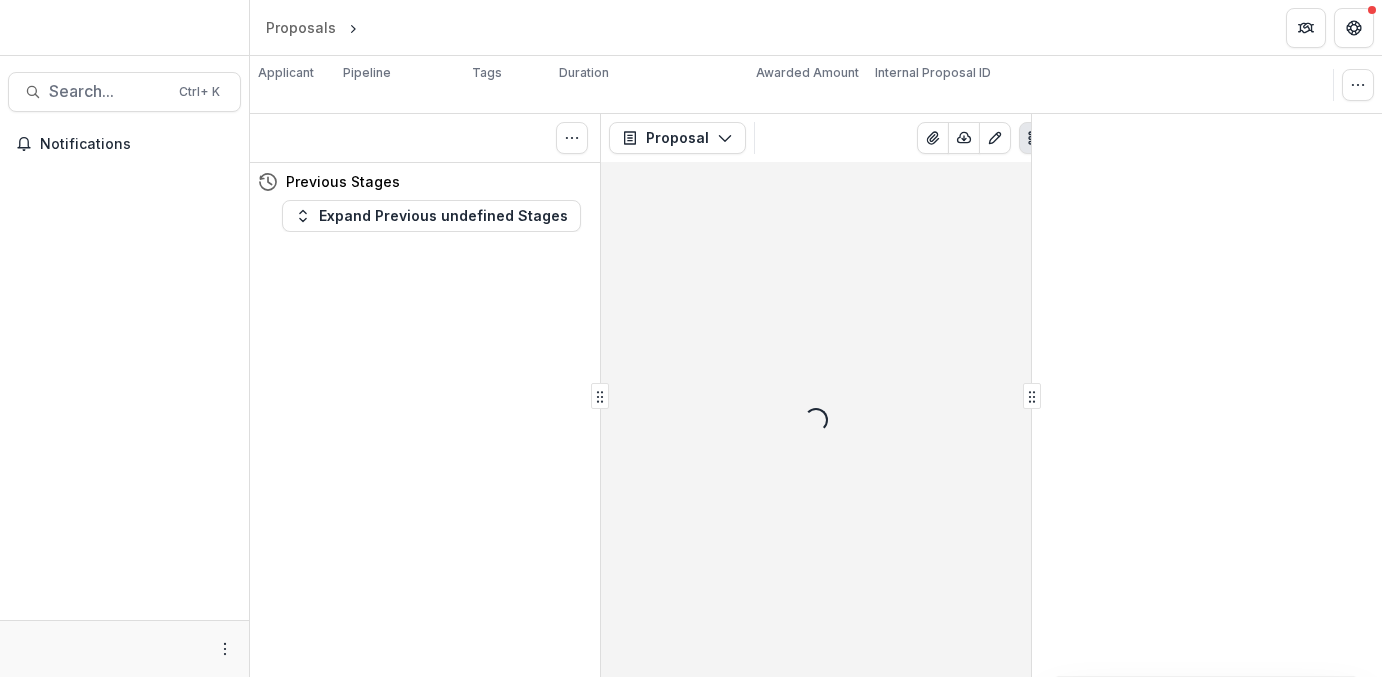 scroll, scrollTop: 0, scrollLeft: 0, axis: both 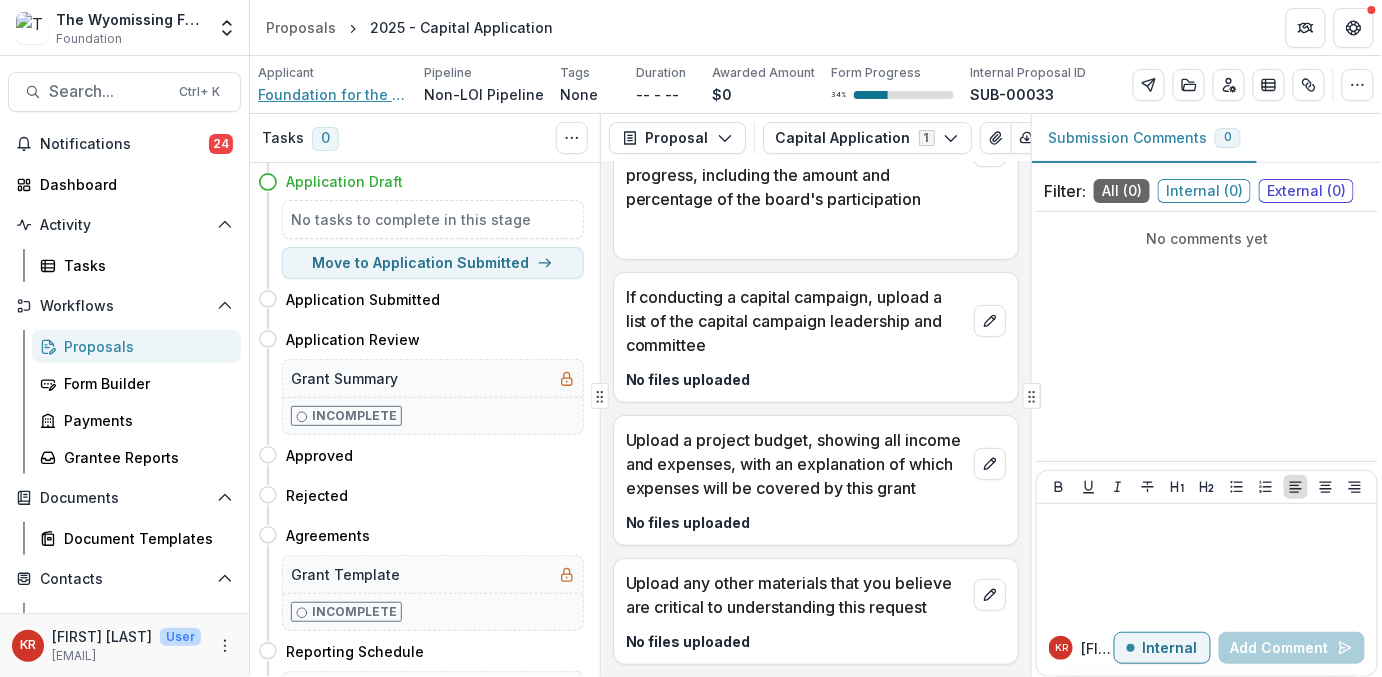 click on "Foundation for the Reading Public Museum" at bounding box center (333, 94) 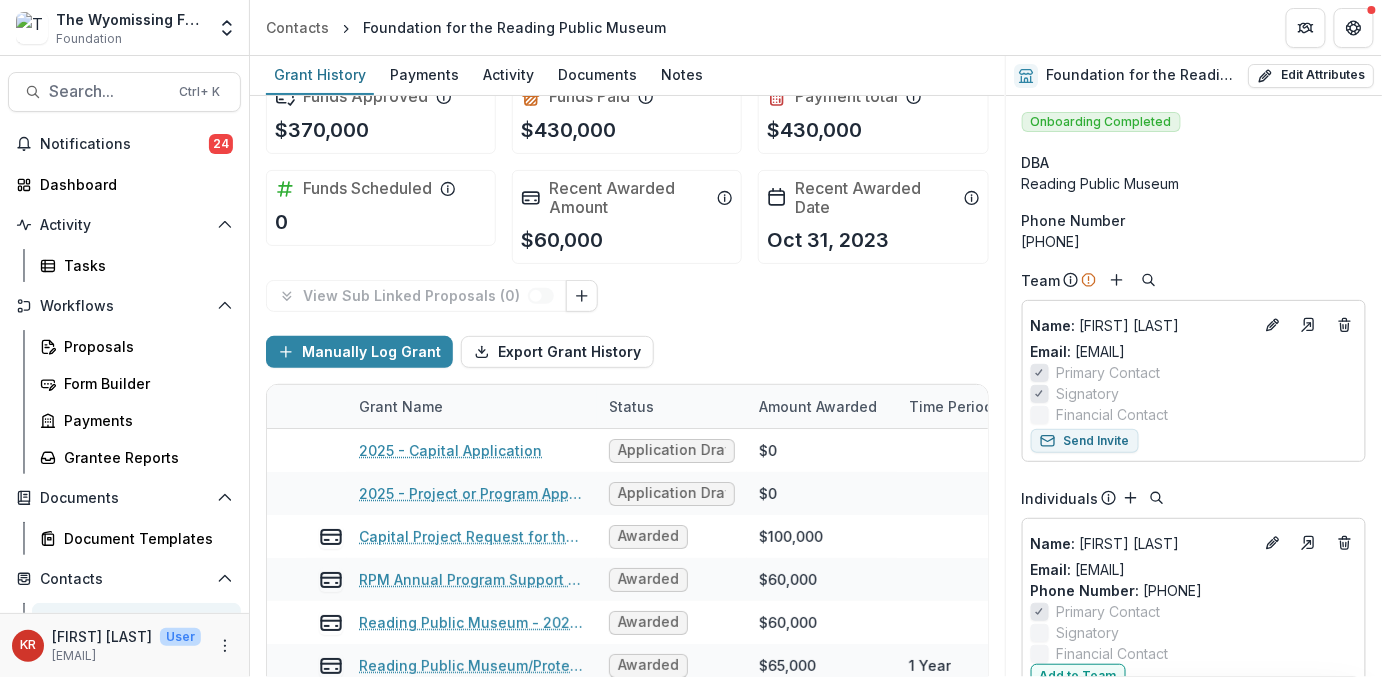 scroll, scrollTop: 0, scrollLeft: 0, axis: both 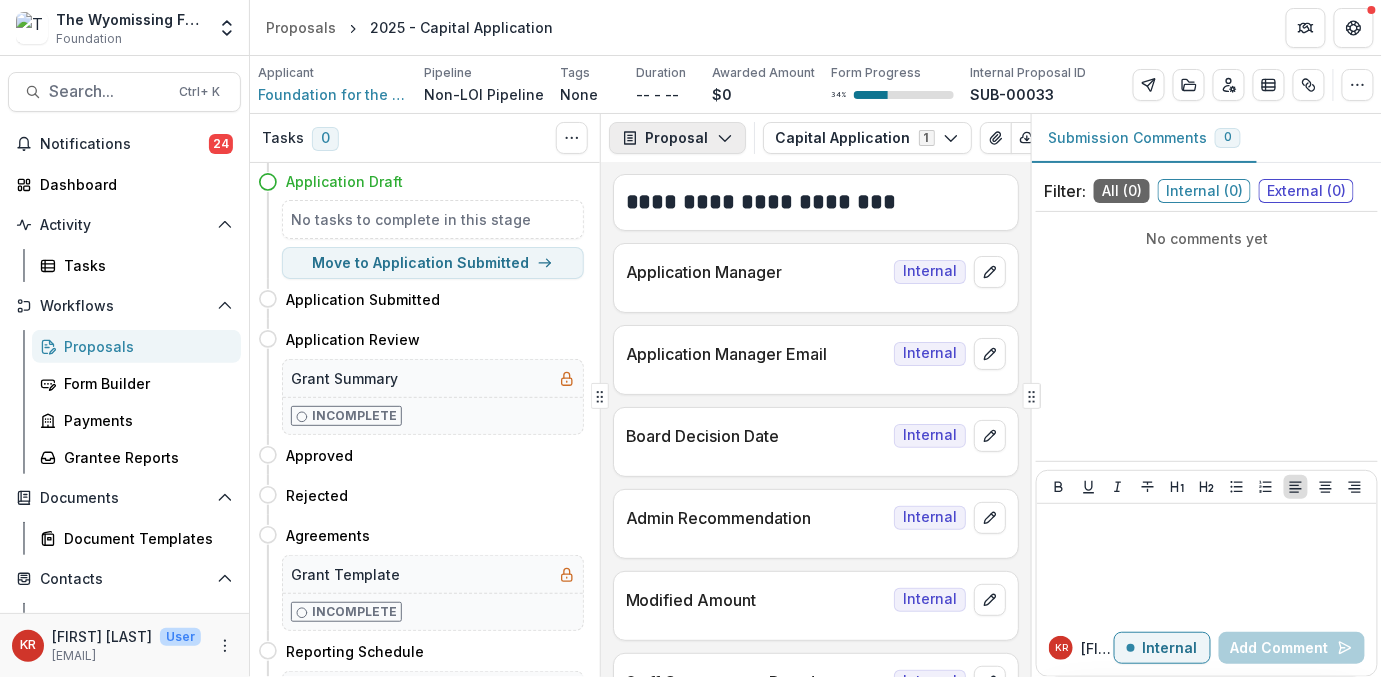 click 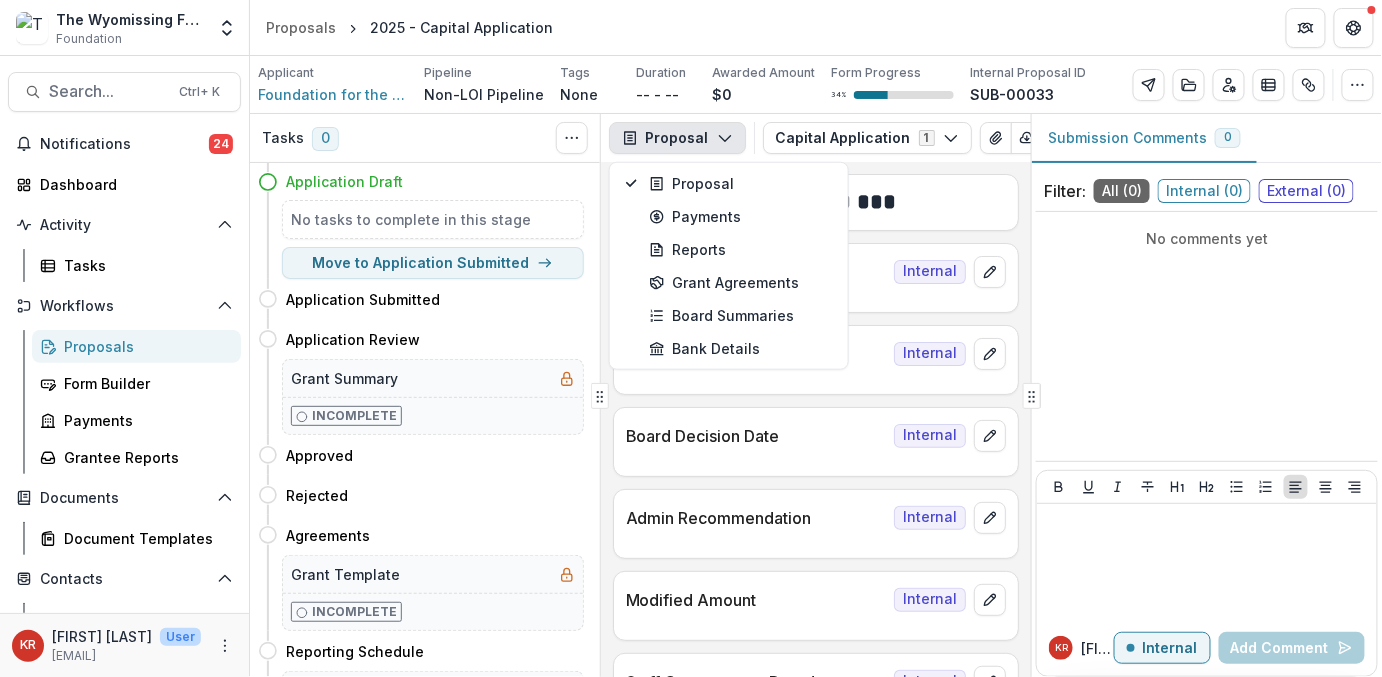 click 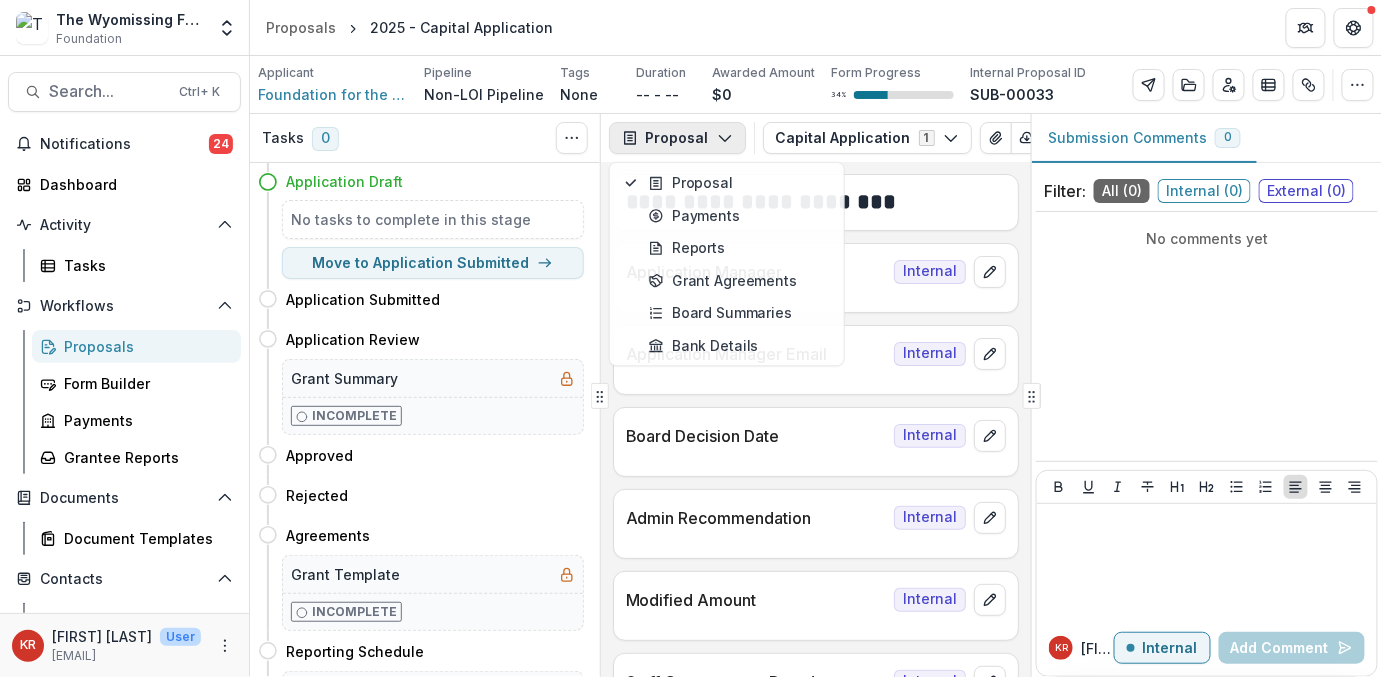click 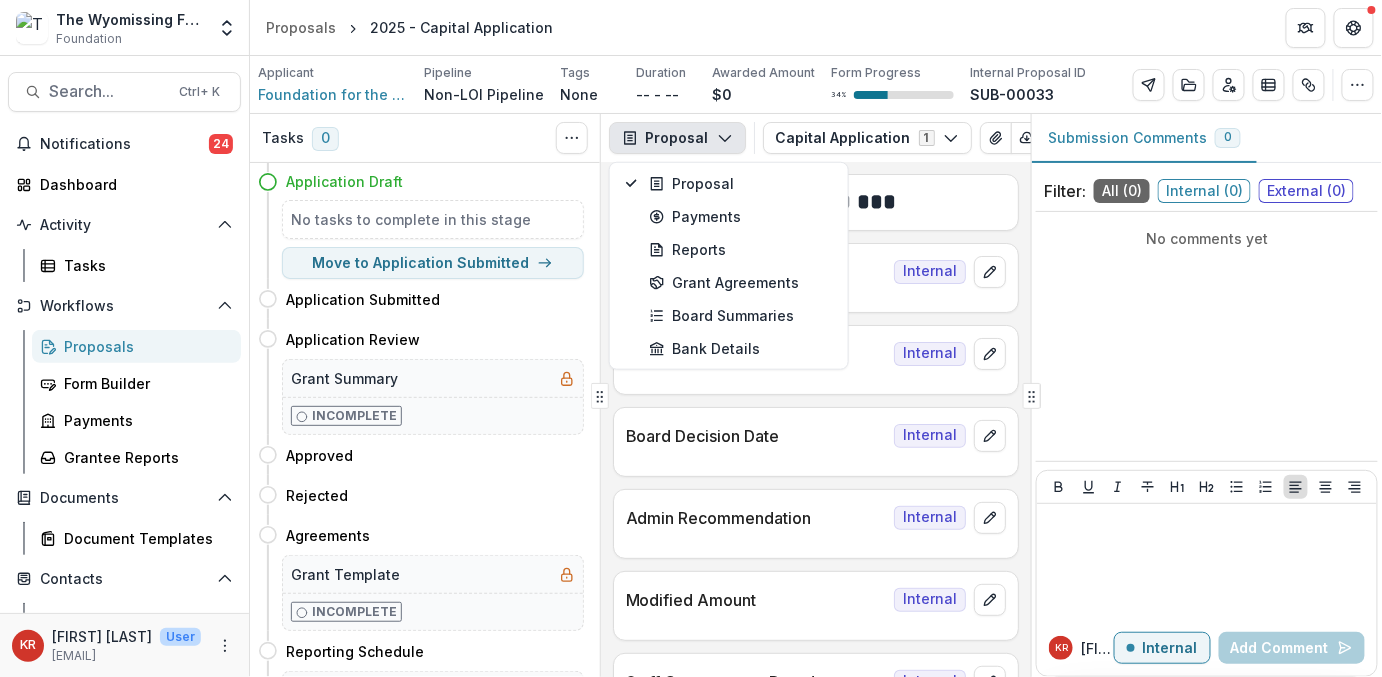 click on "Application Draft" at bounding box center [435, 181] 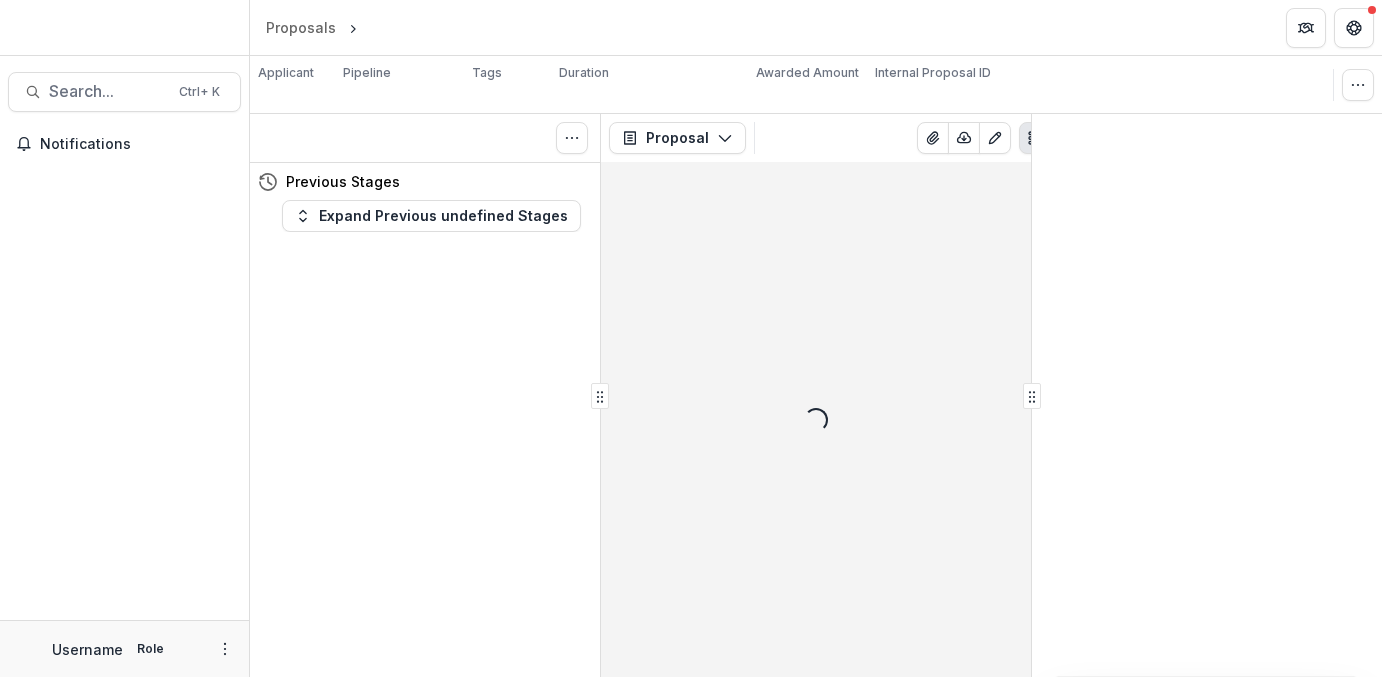 scroll, scrollTop: 0, scrollLeft: 0, axis: both 